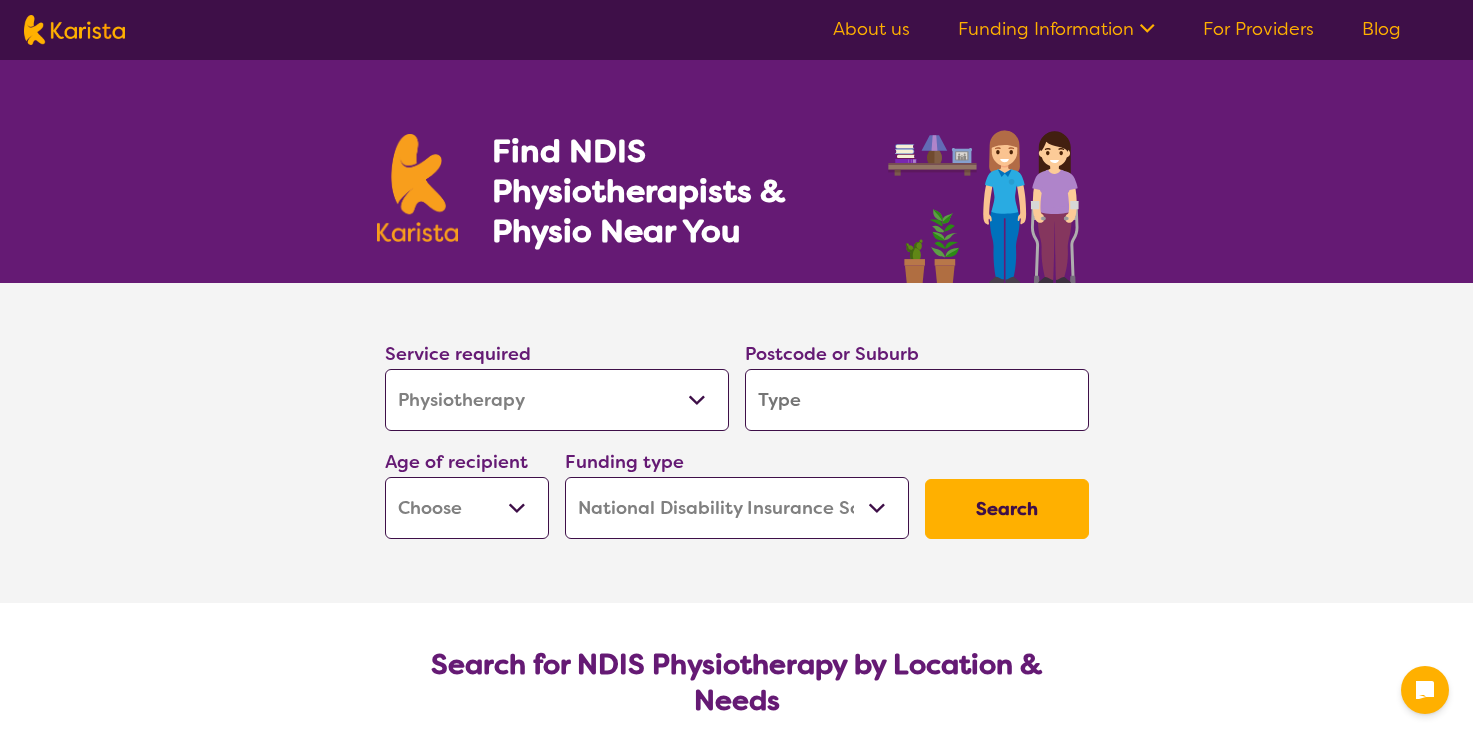 select on "Physiotherapy" 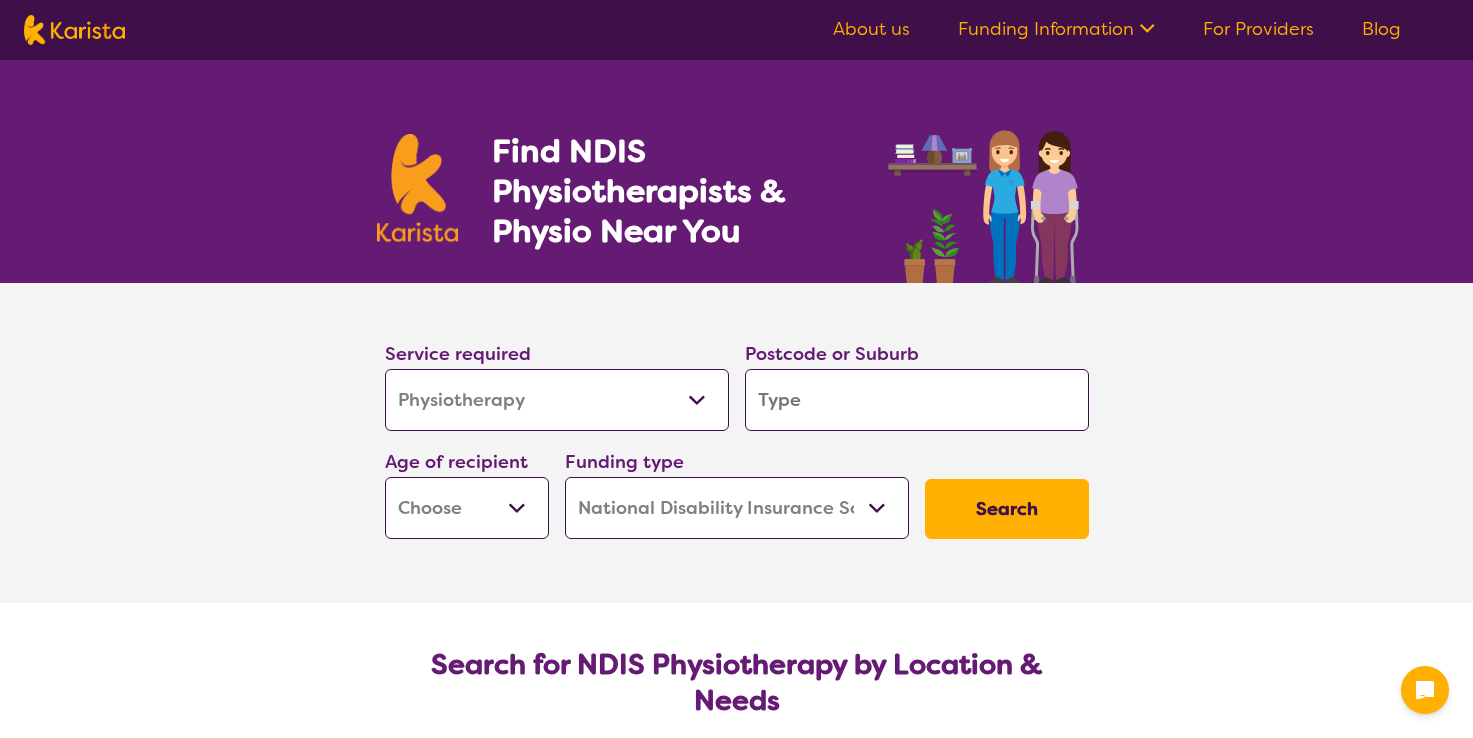 scroll, scrollTop: 0, scrollLeft: 0, axis: both 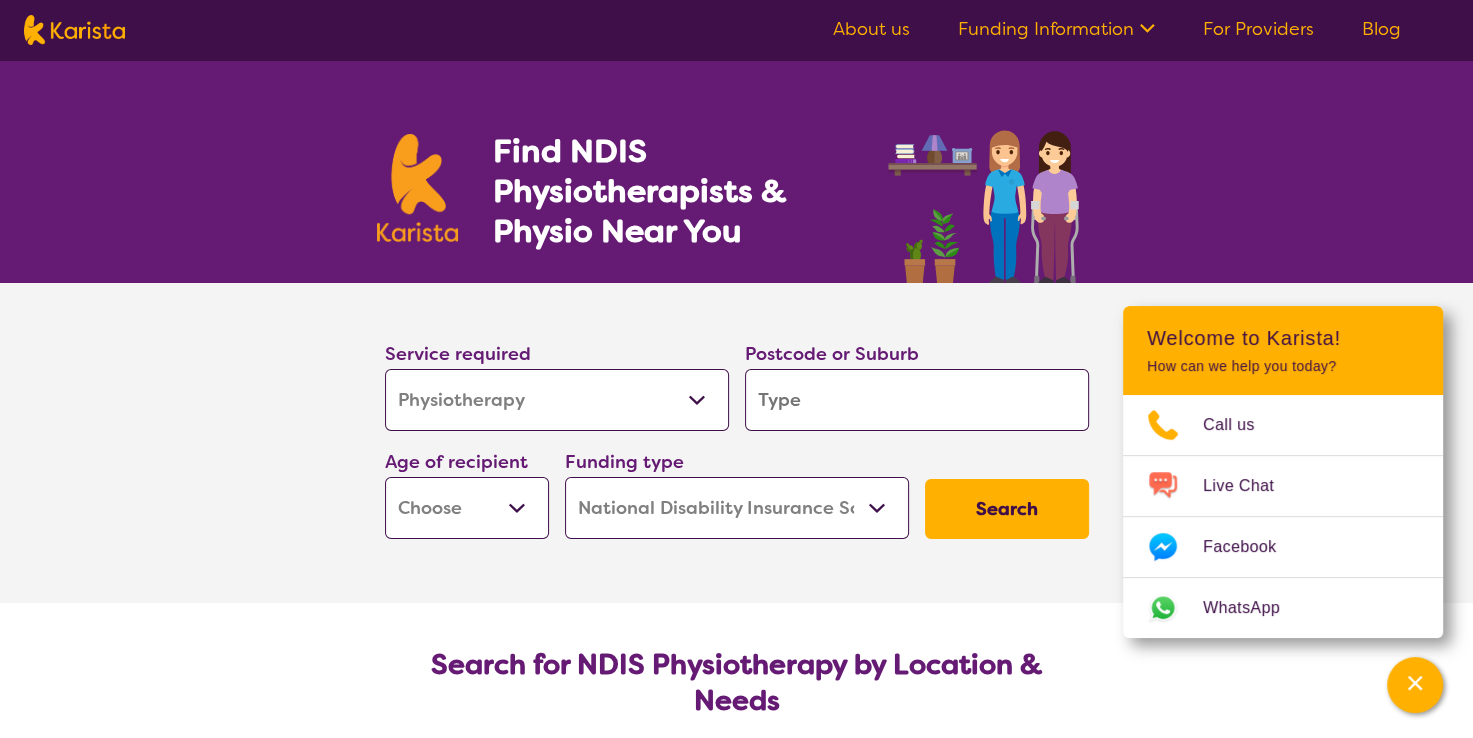 click at bounding box center [917, 400] 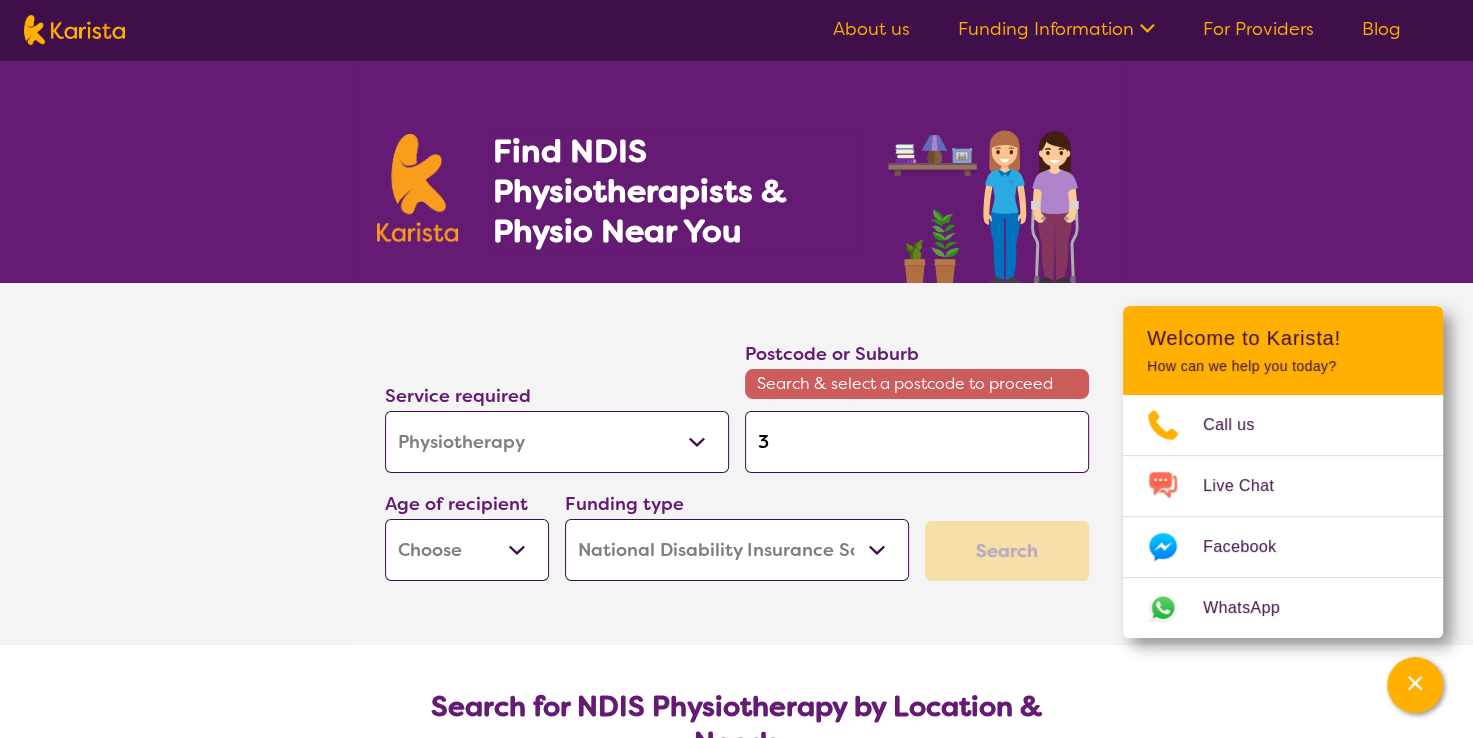 type on "32" 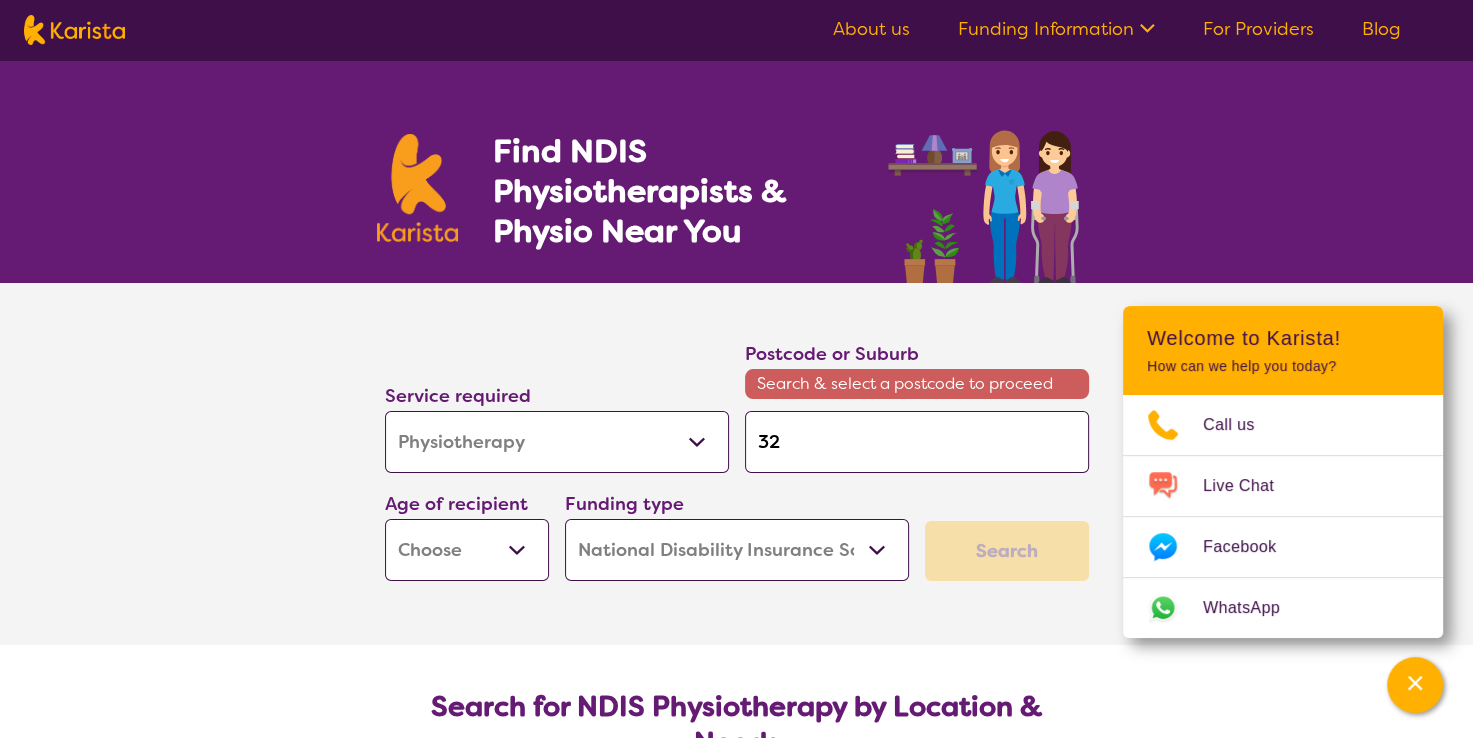 type on "320" 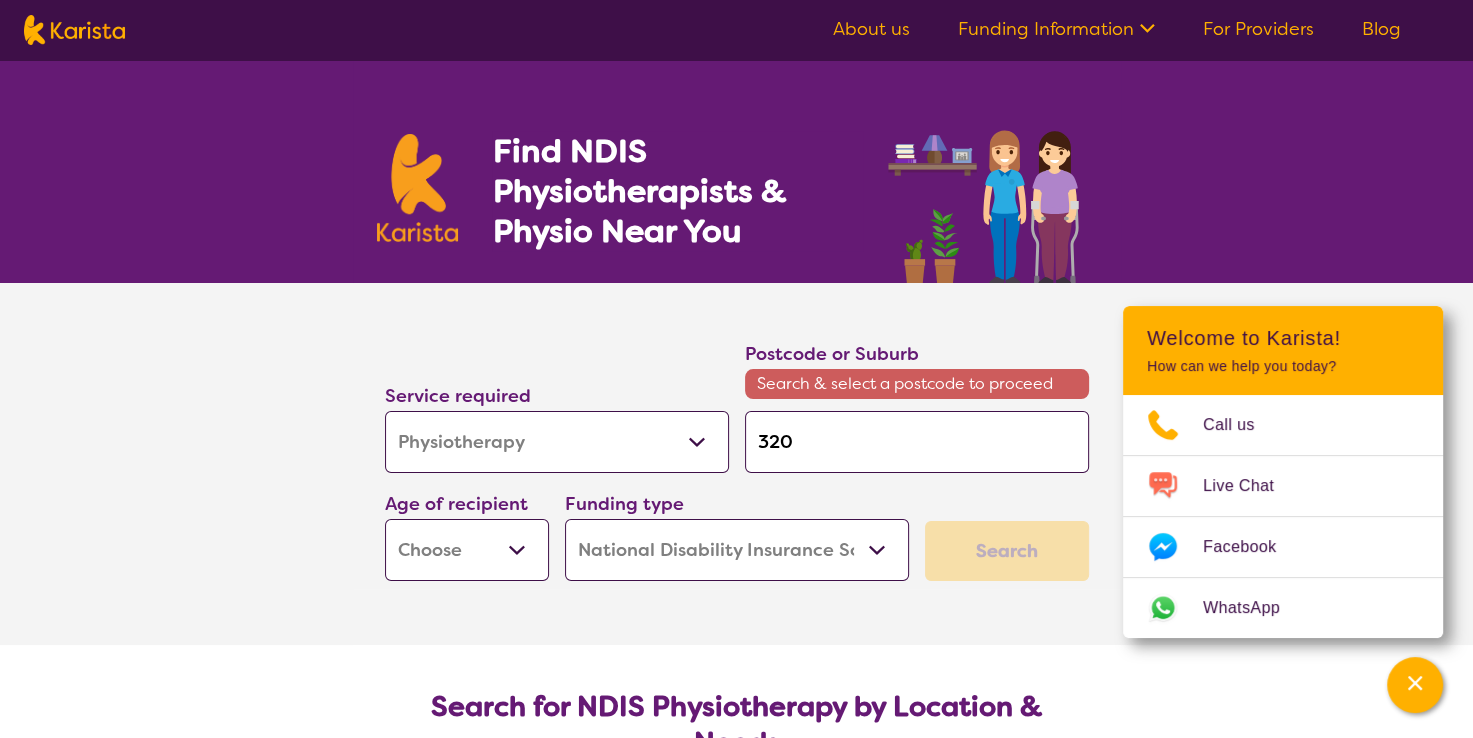 type on "3207" 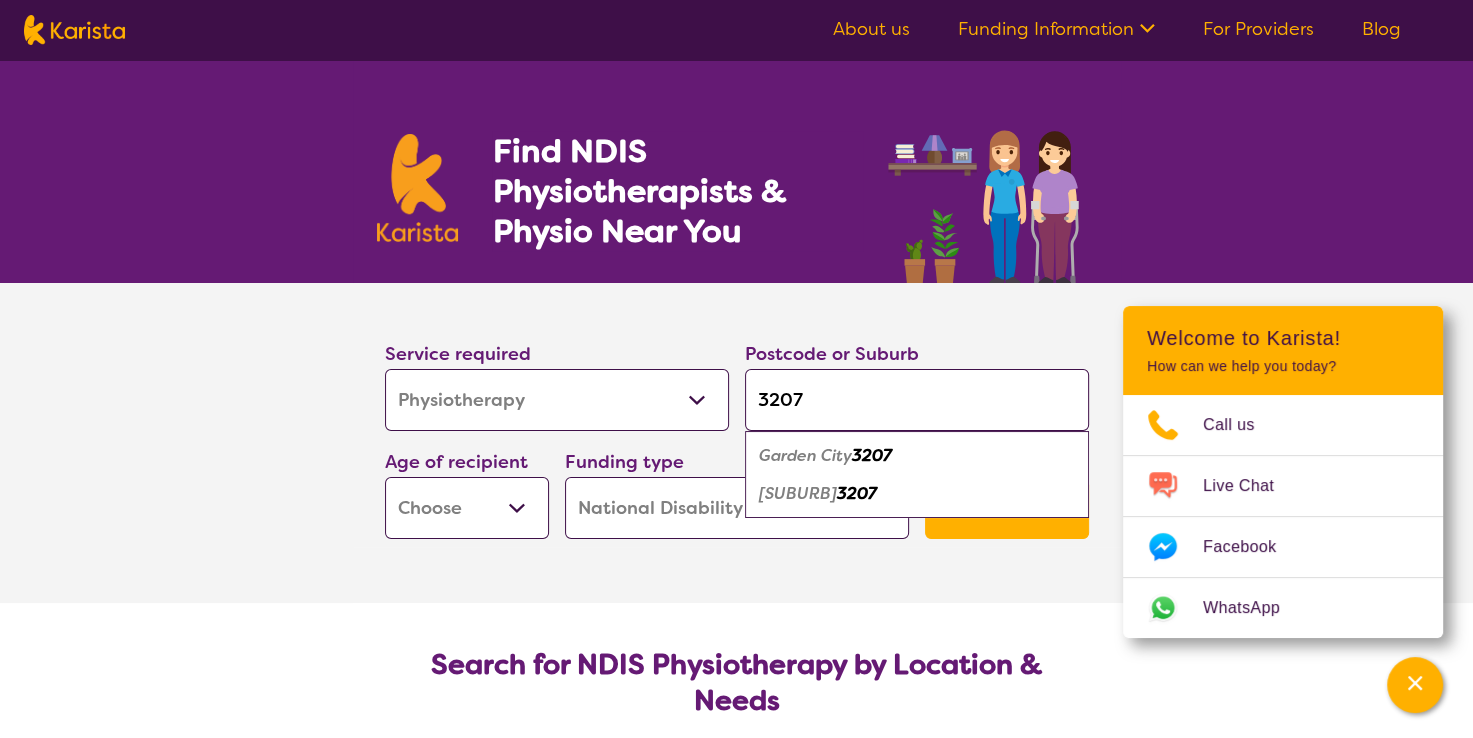 type on "3207" 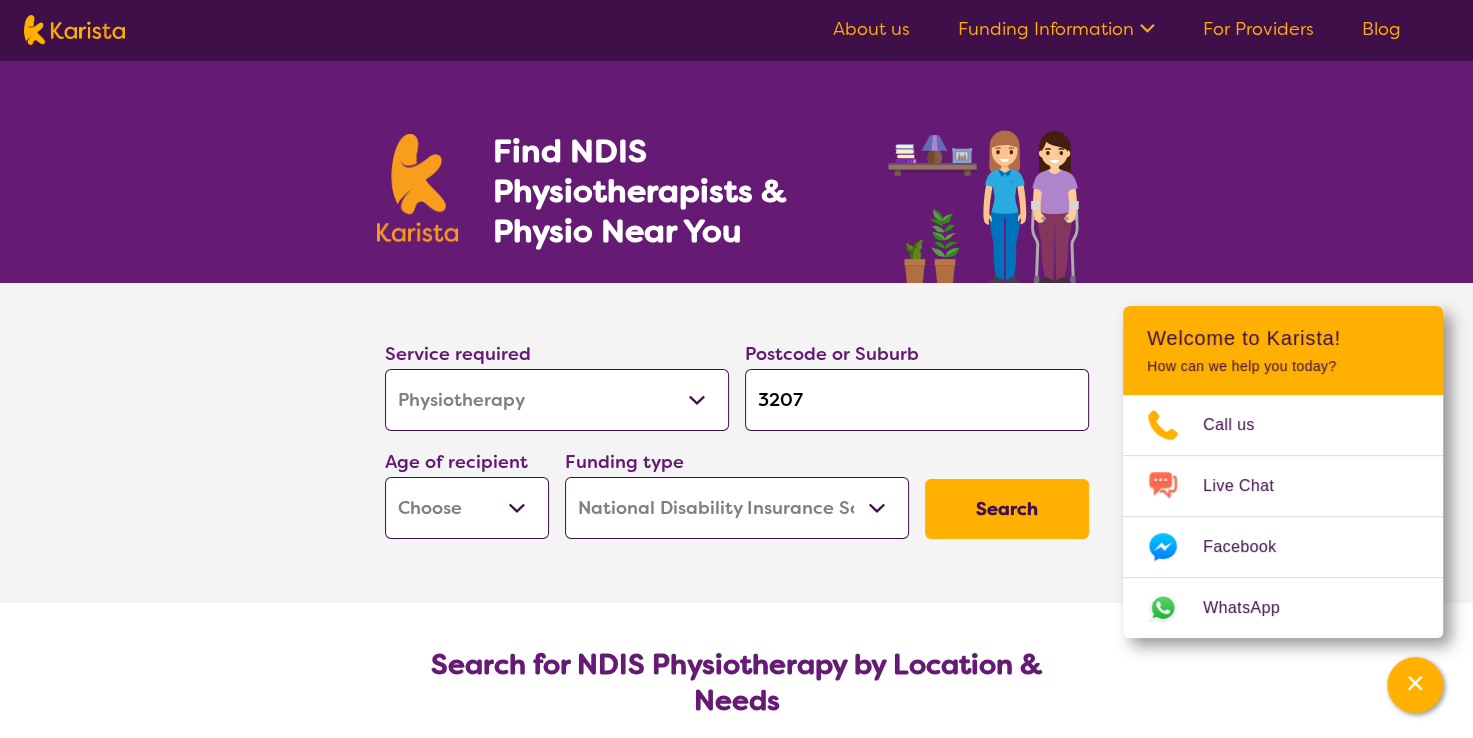 click on "Search" at bounding box center [1007, 509] 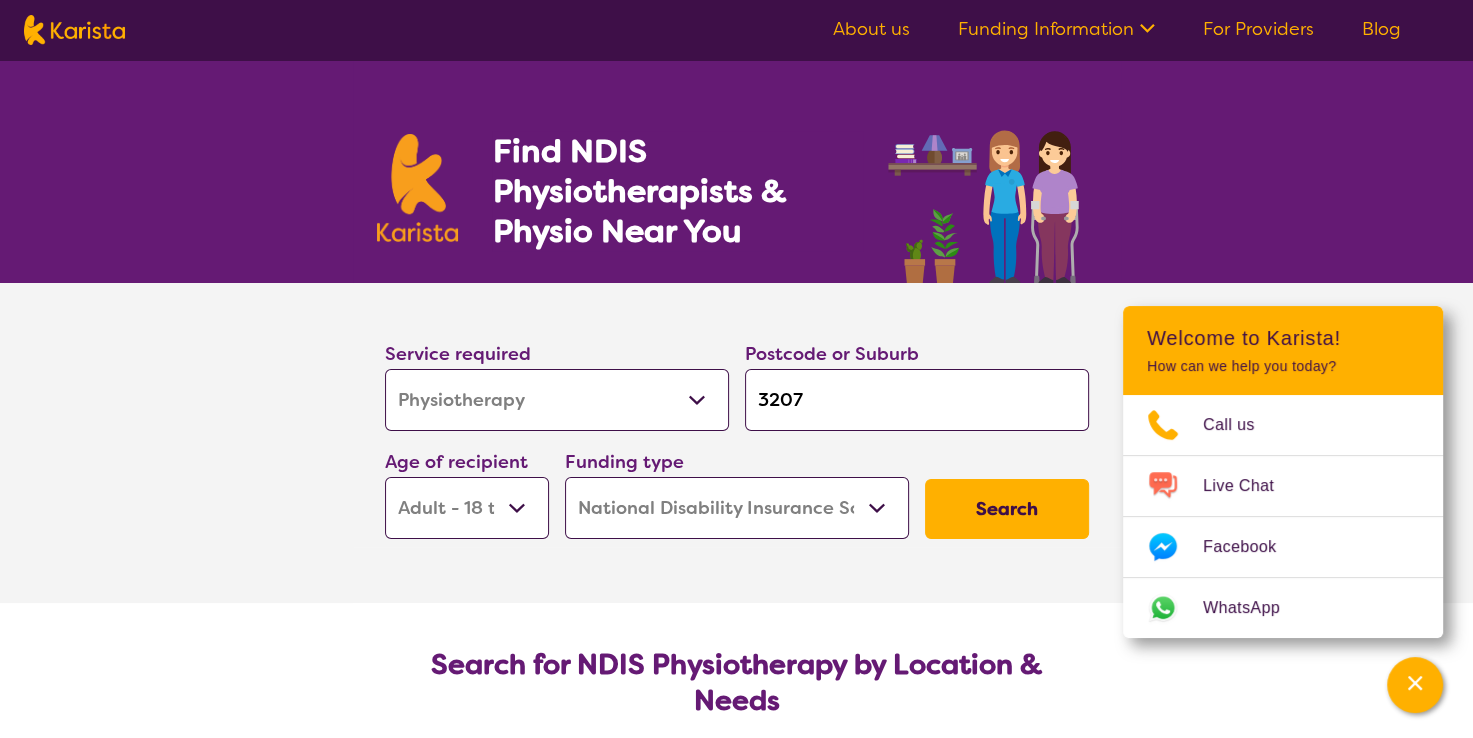 click on "Early Childhood - 0 to 9 Child - 10 to 11 Adolescent - 12 to 17 Adult - 18 to 64 Aged - 65+" at bounding box center (467, 508) 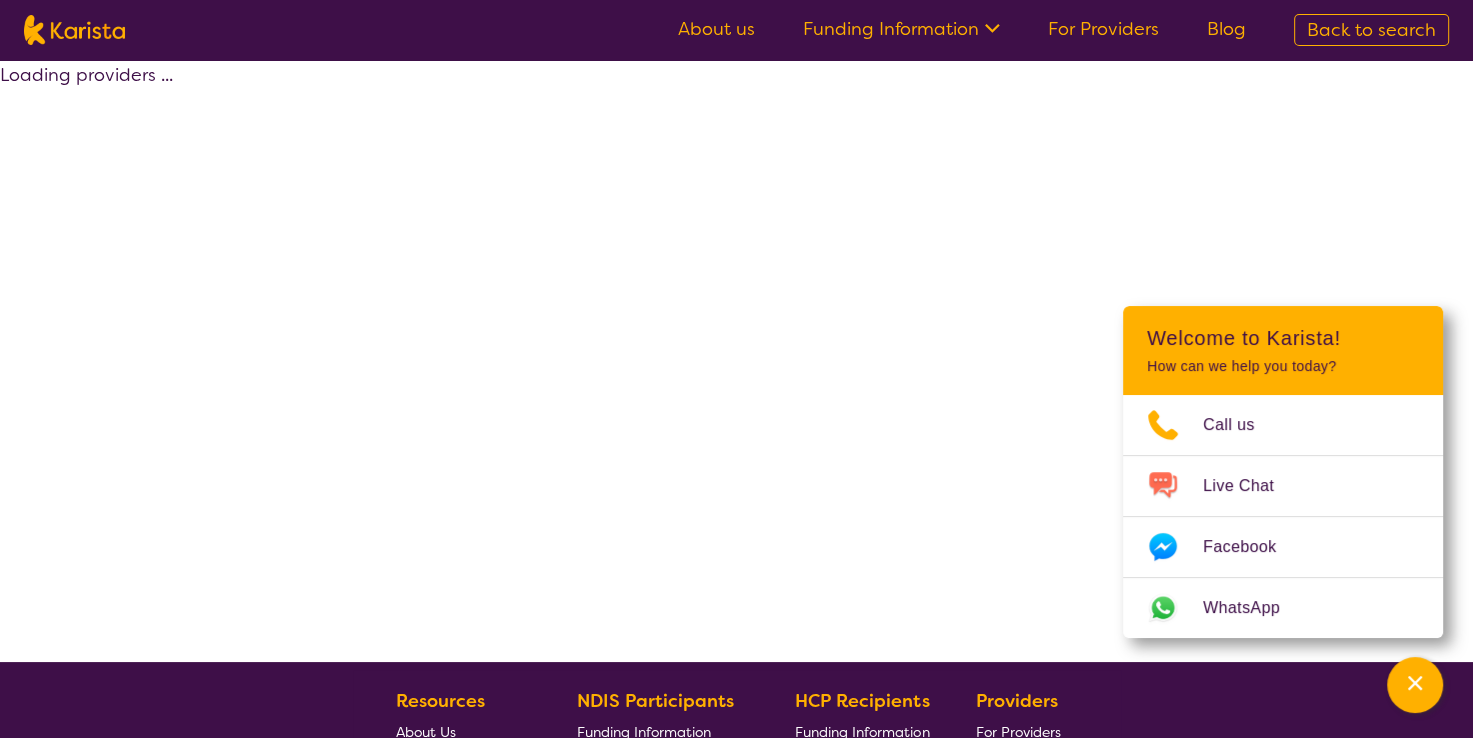 select on "by_score" 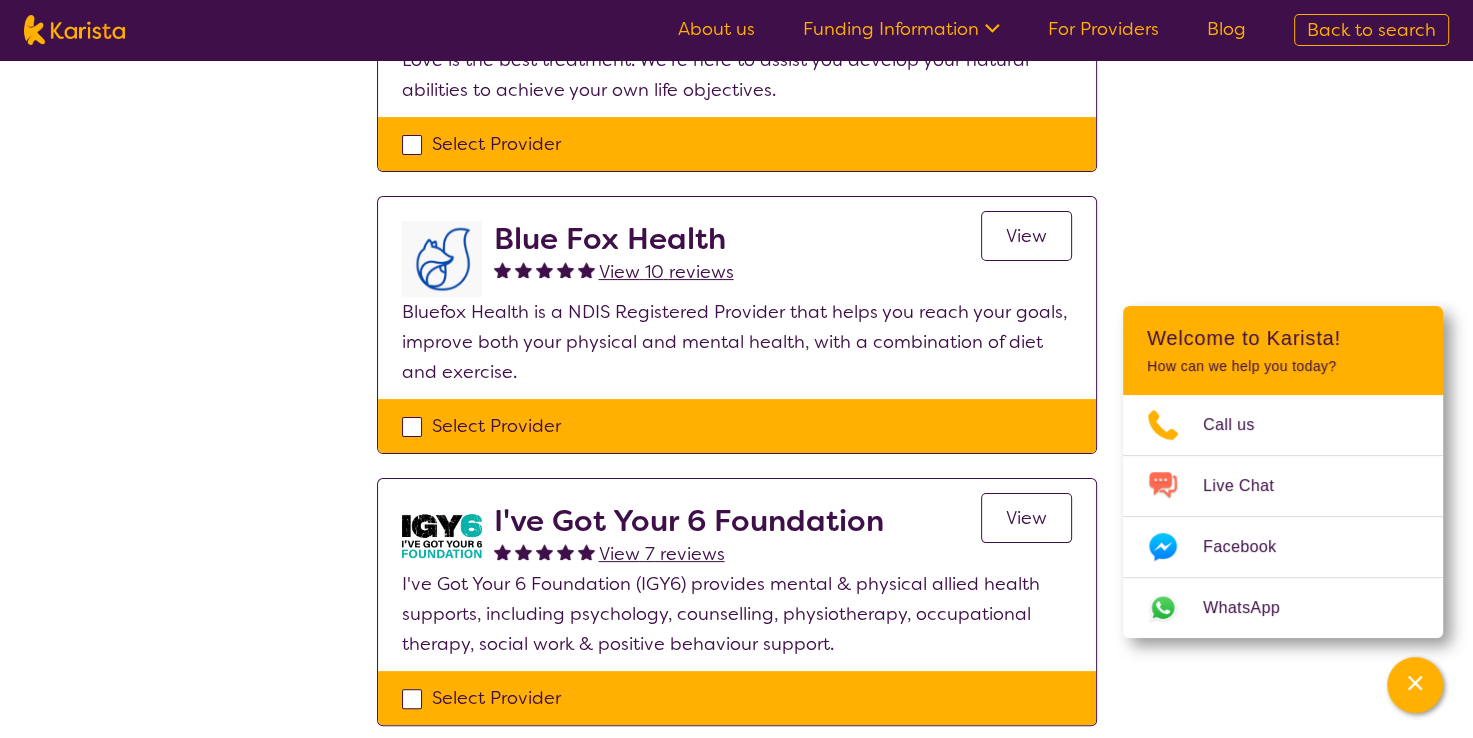 scroll, scrollTop: 400, scrollLeft: 0, axis: vertical 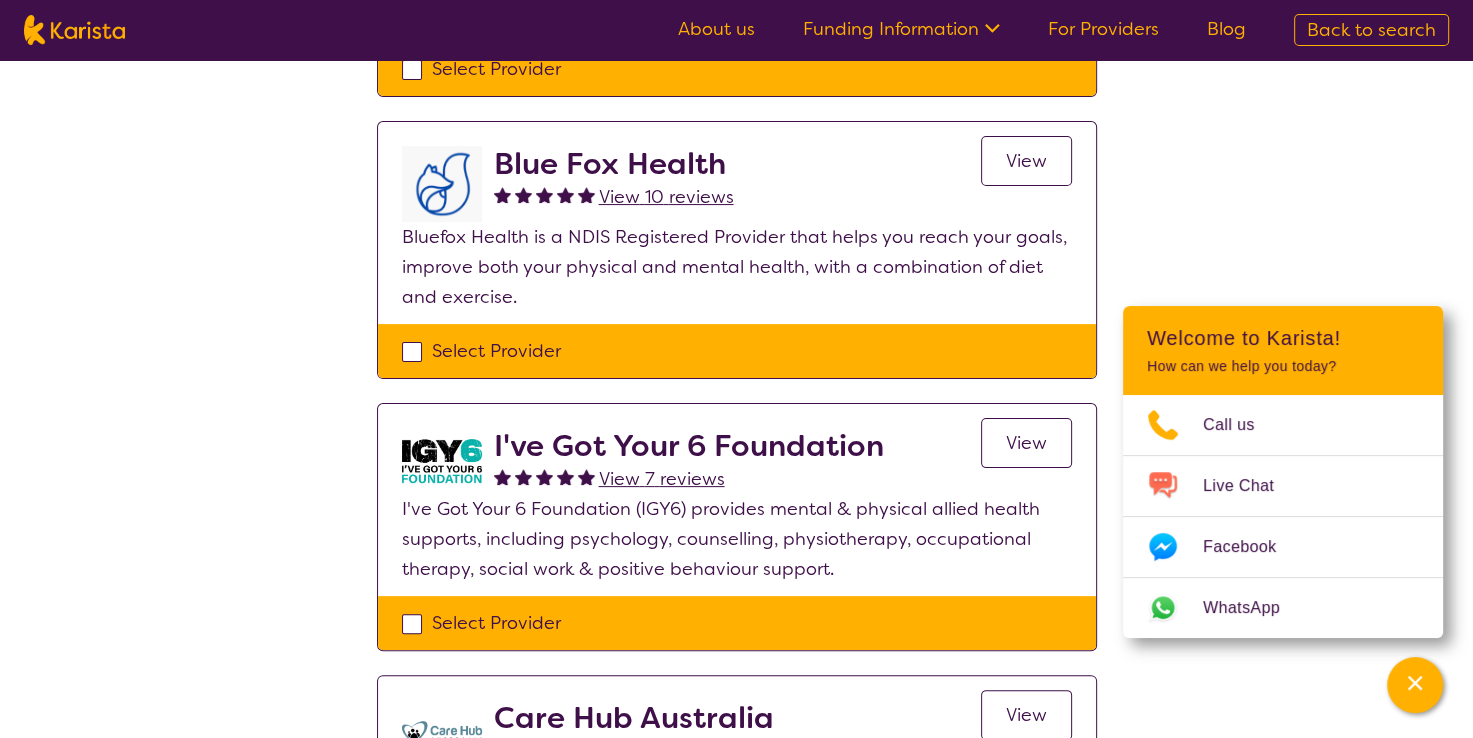 click on "View" at bounding box center [1026, 443] 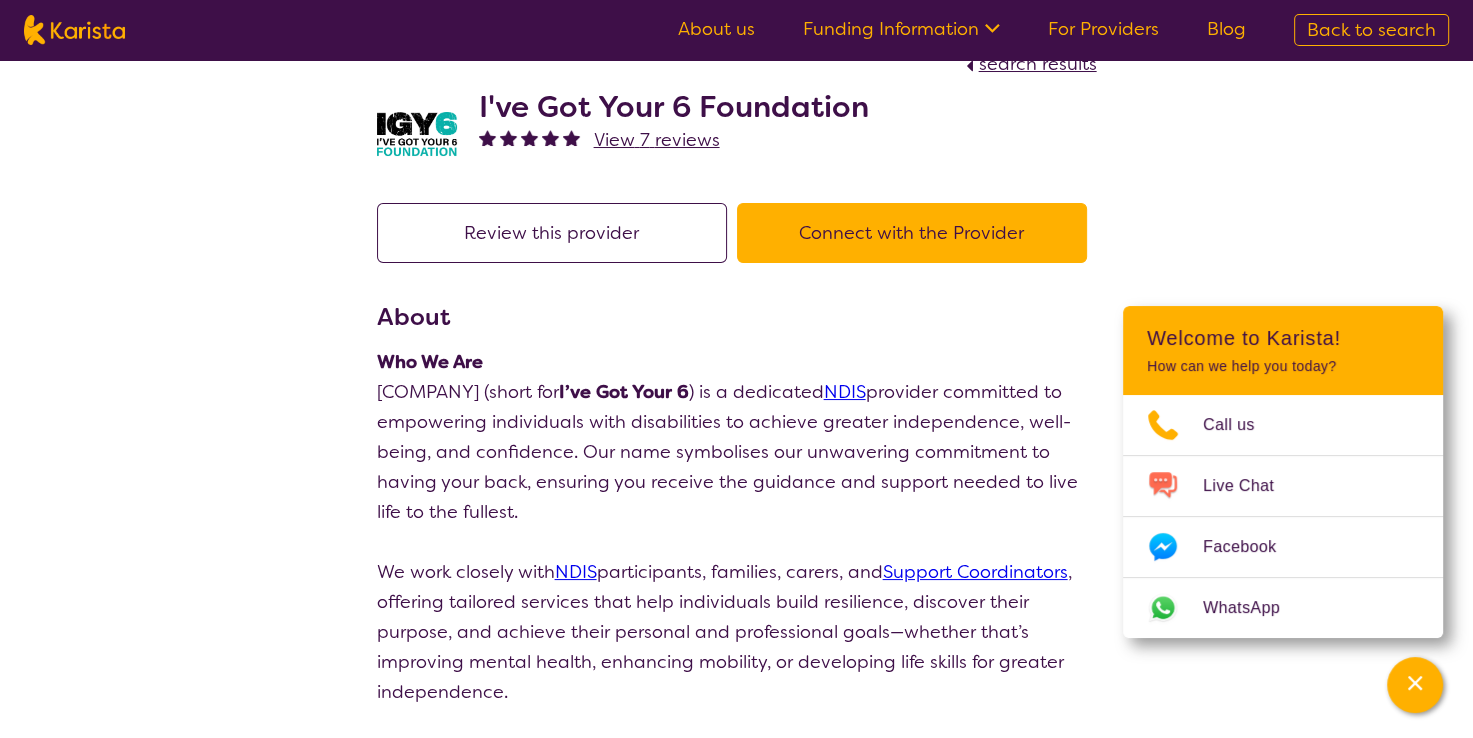 scroll, scrollTop: 0, scrollLeft: 0, axis: both 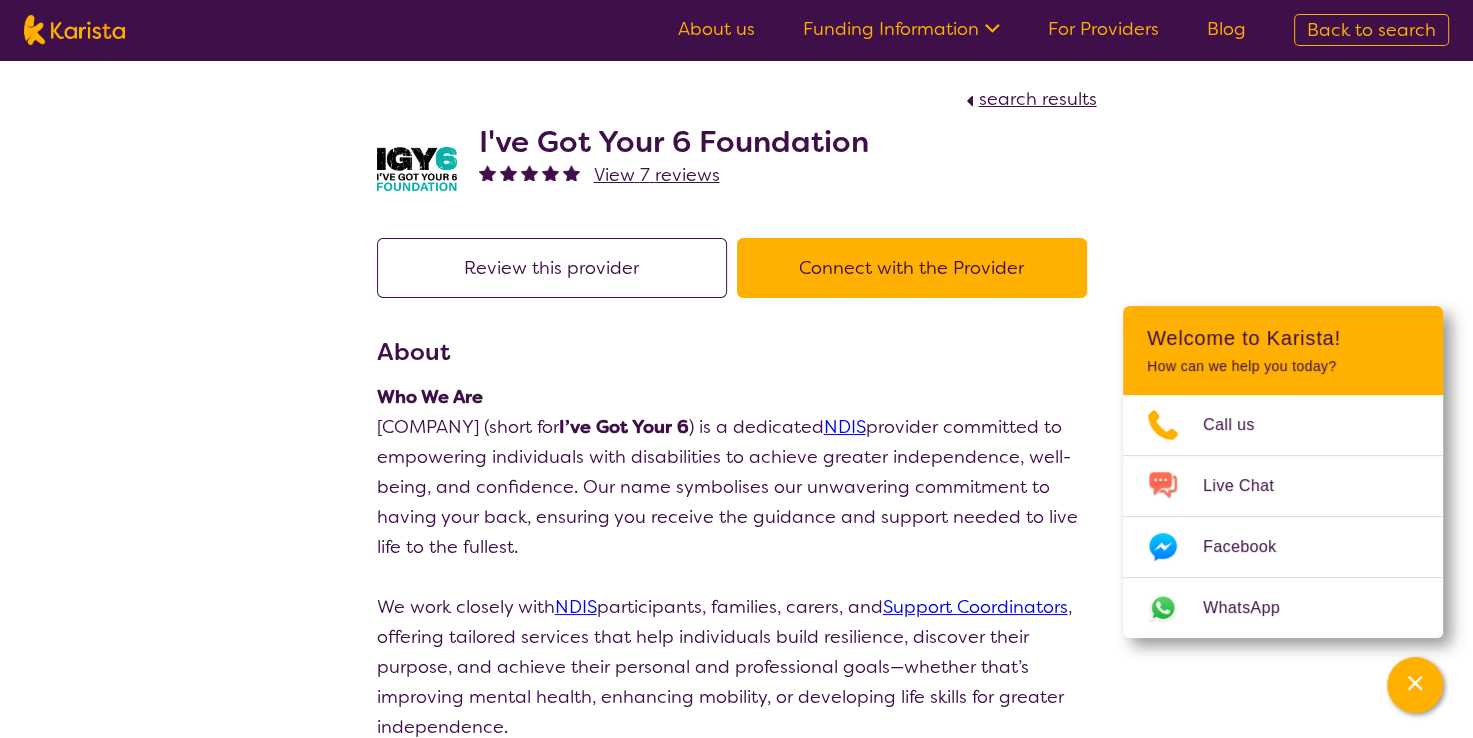 click on "Connect with the Provider" at bounding box center [912, 268] 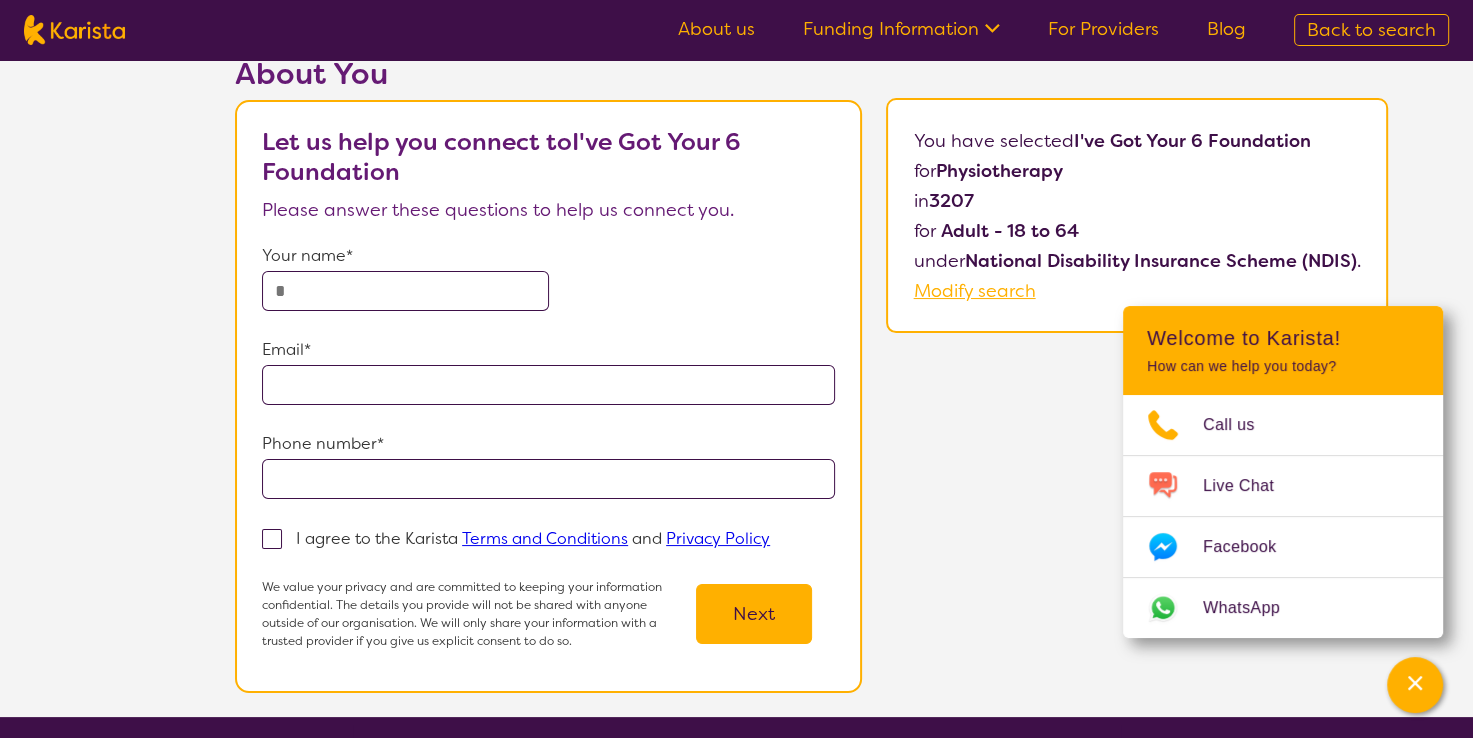 scroll, scrollTop: 0, scrollLeft: 0, axis: both 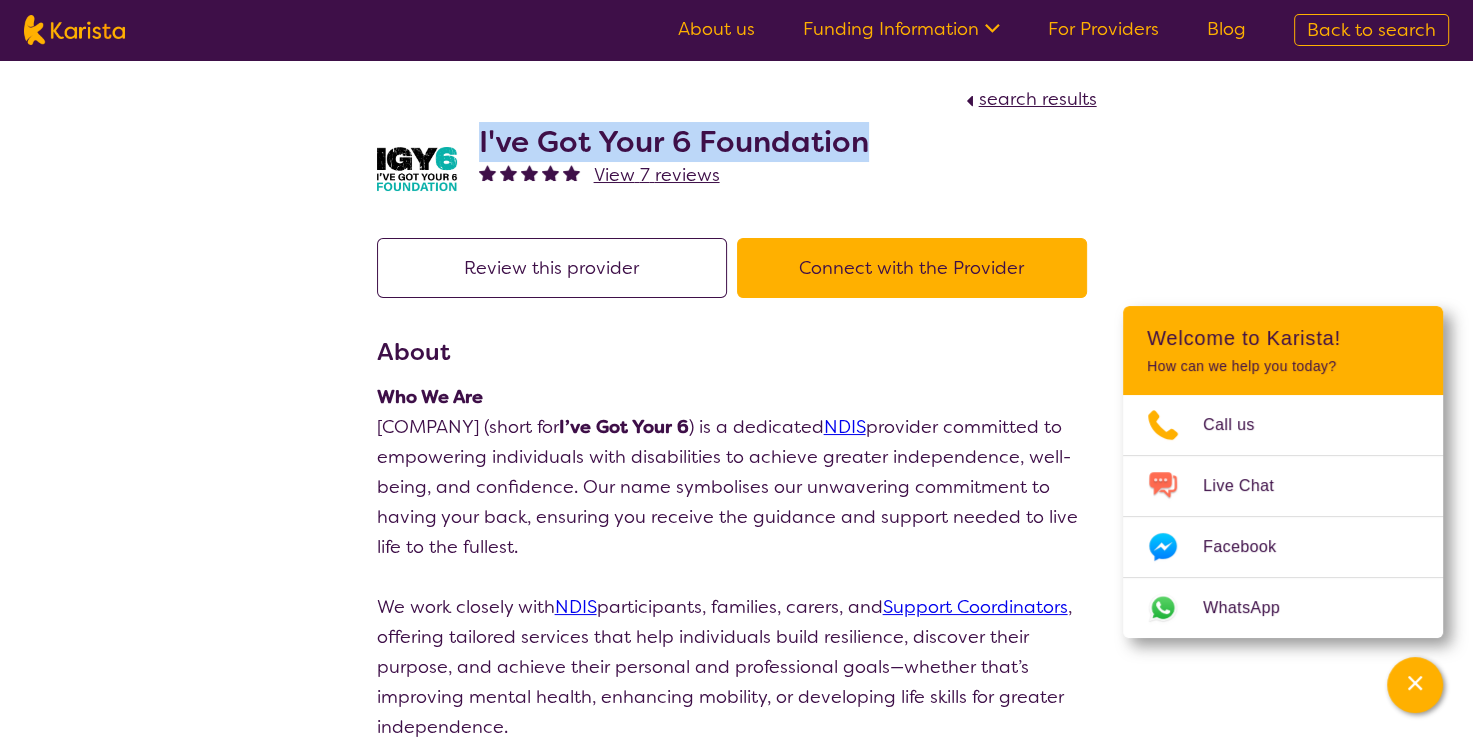 drag, startPoint x: 896, startPoint y: 141, endPoint x: 479, endPoint y: 127, distance: 417.23495 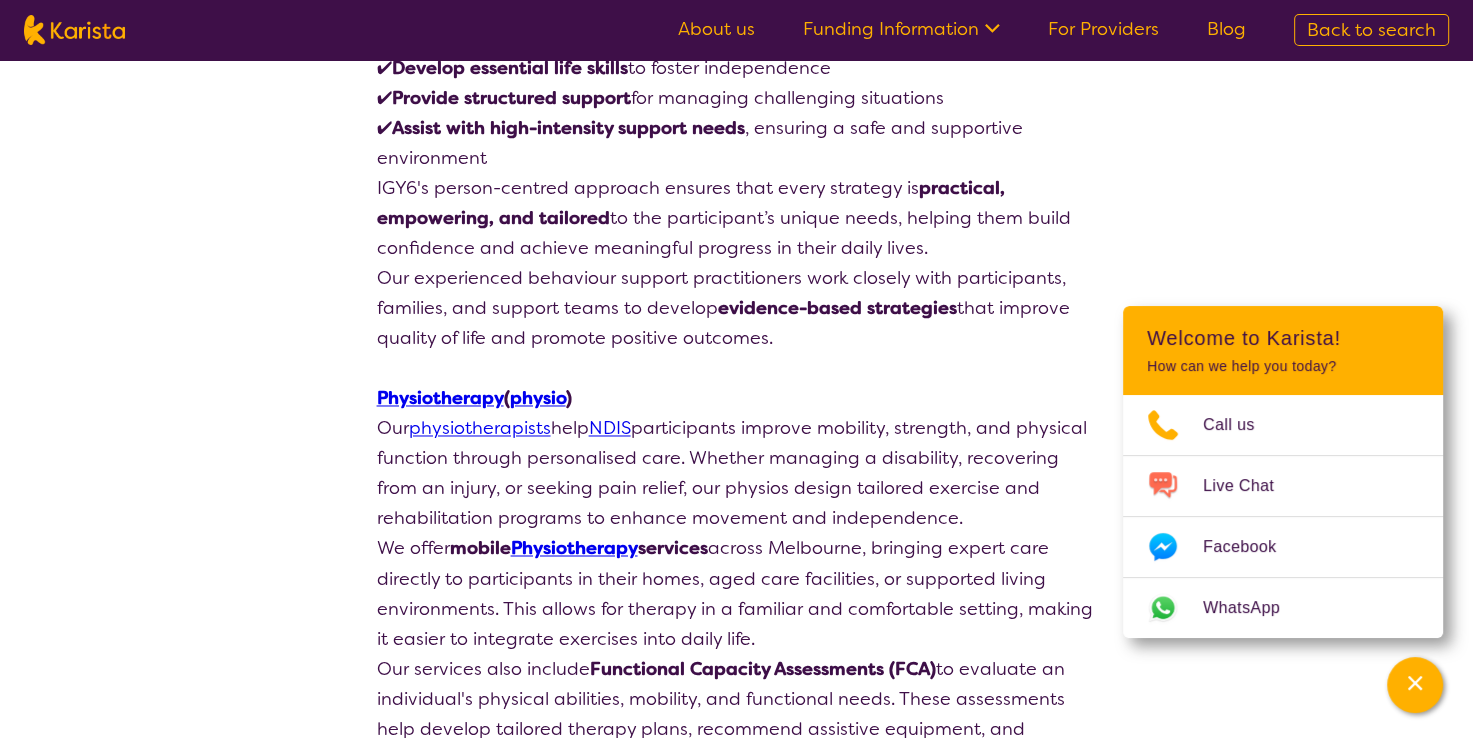 scroll, scrollTop: 3200, scrollLeft: 0, axis: vertical 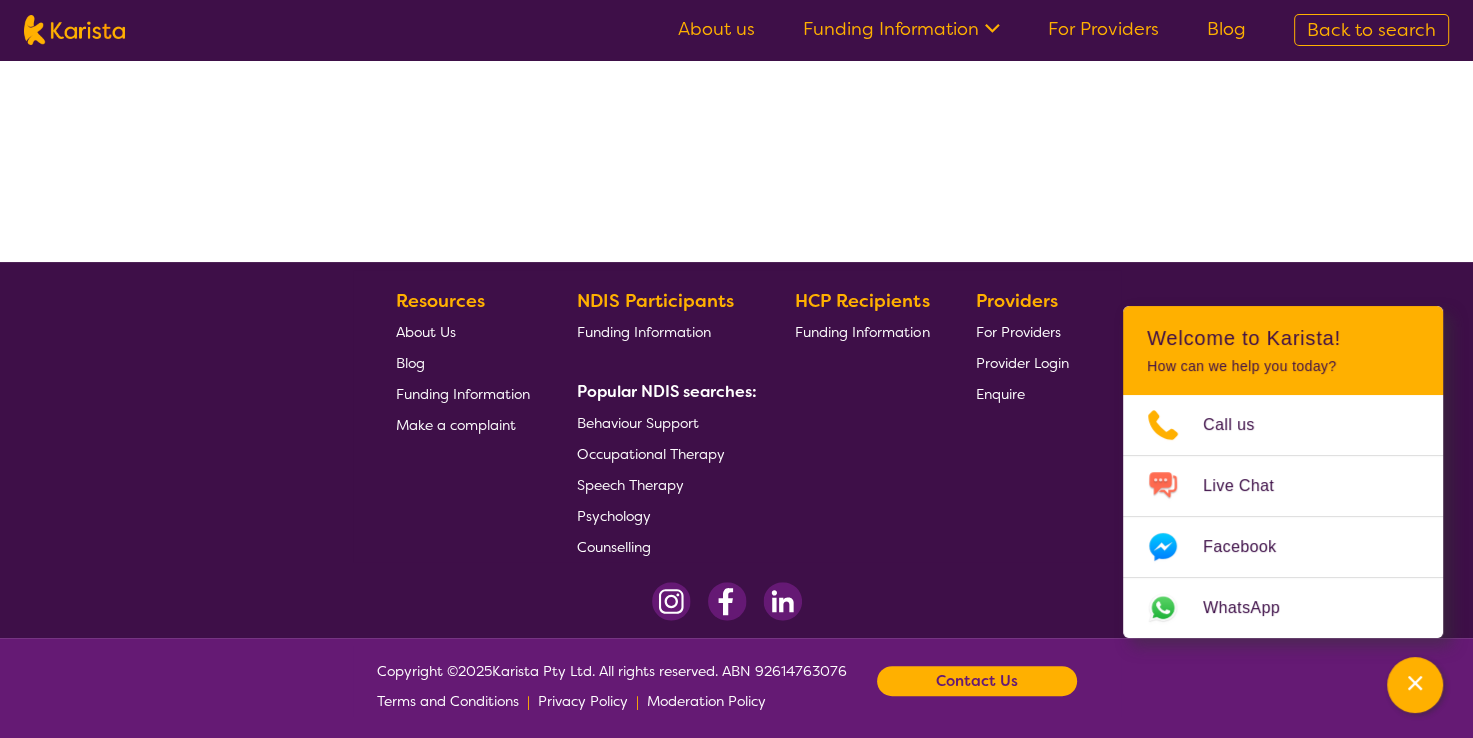select on "by_score" 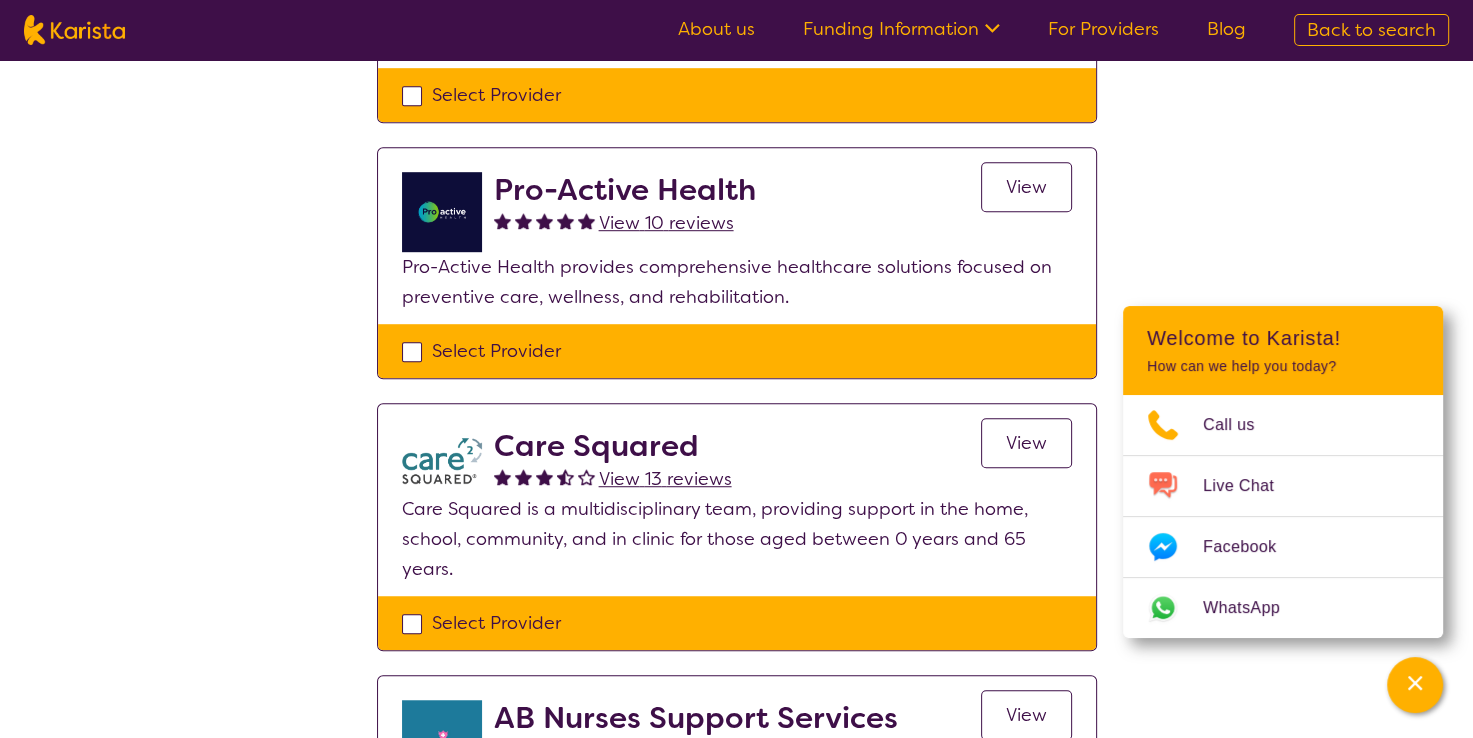 scroll, scrollTop: 1400, scrollLeft: 0, axis: vertical 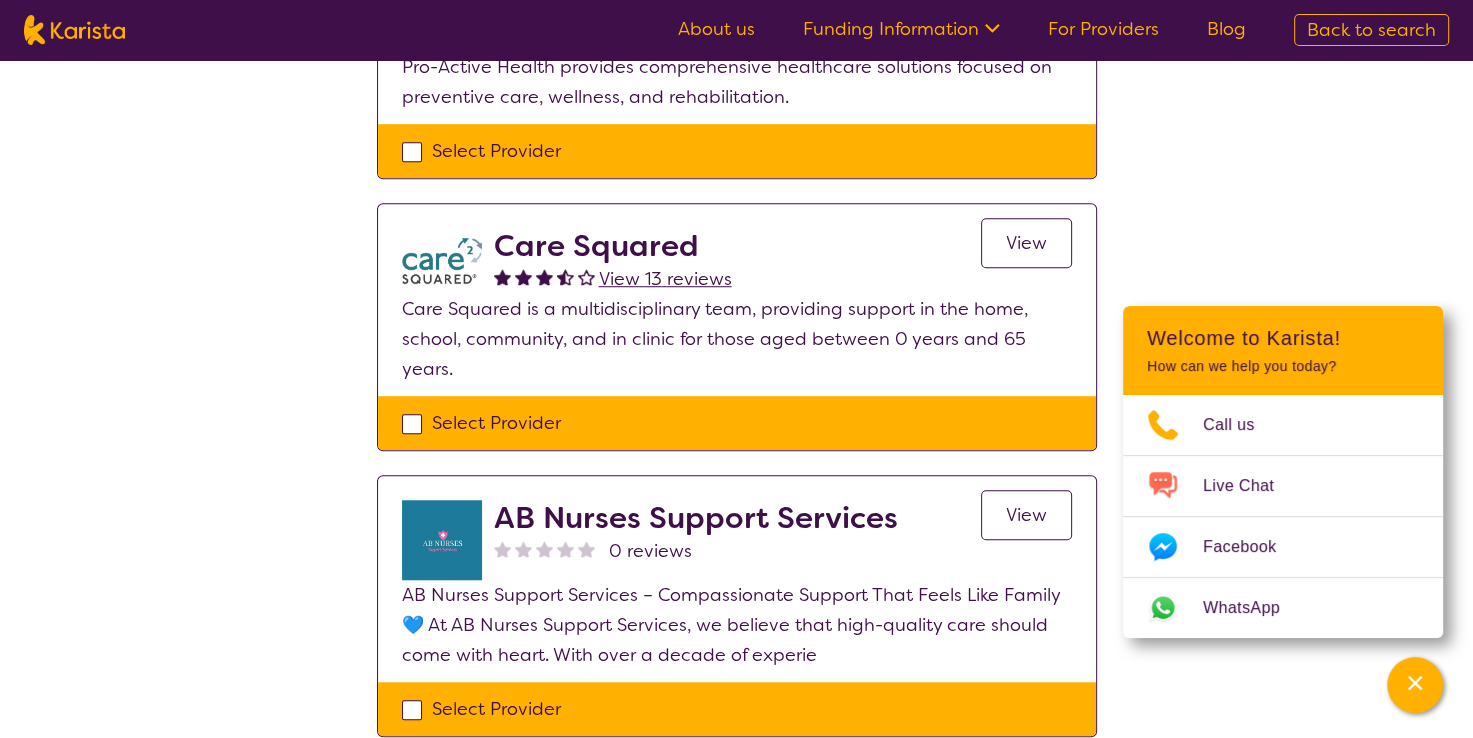 click on "View" at bounding box center (1026, 515) 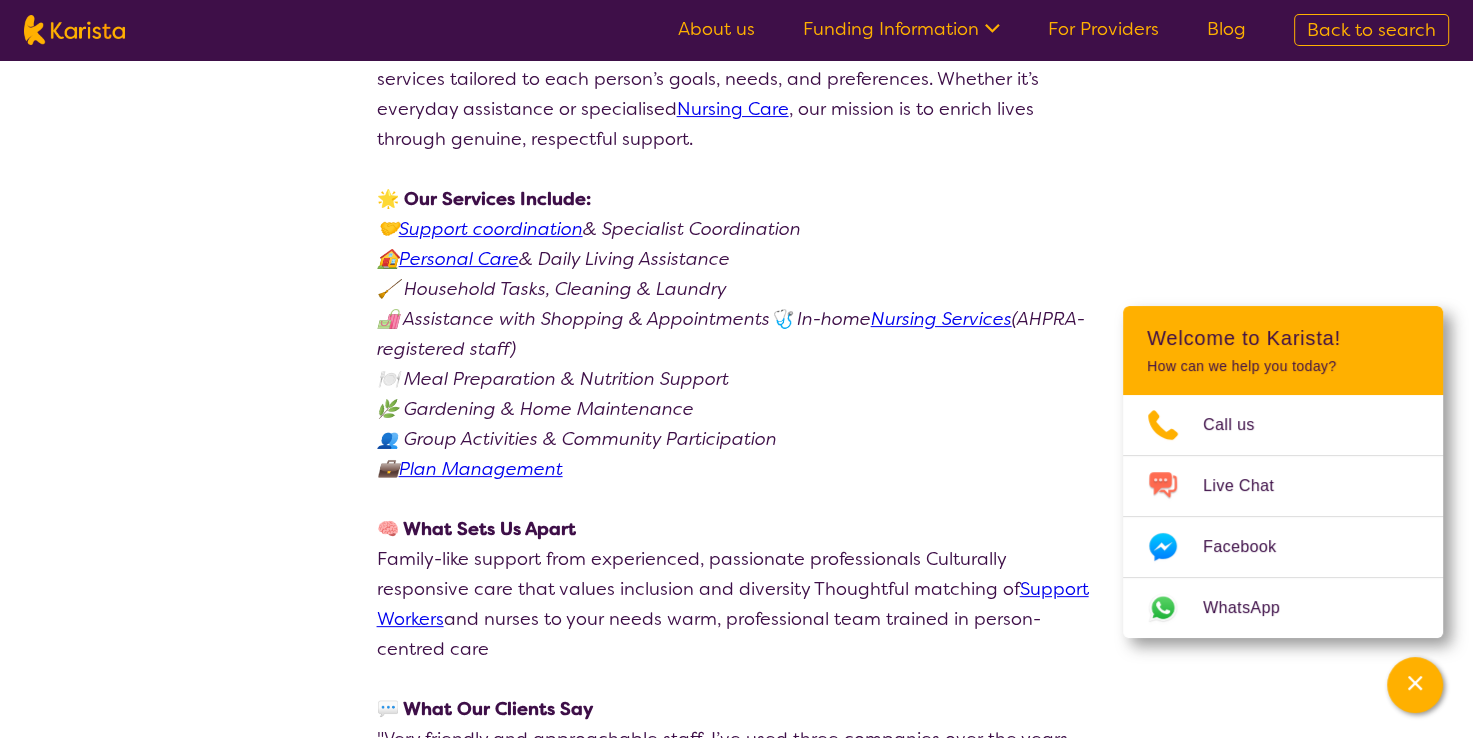 scroll, scrollTop: 600, scrollLeft: 0, axis: vertical 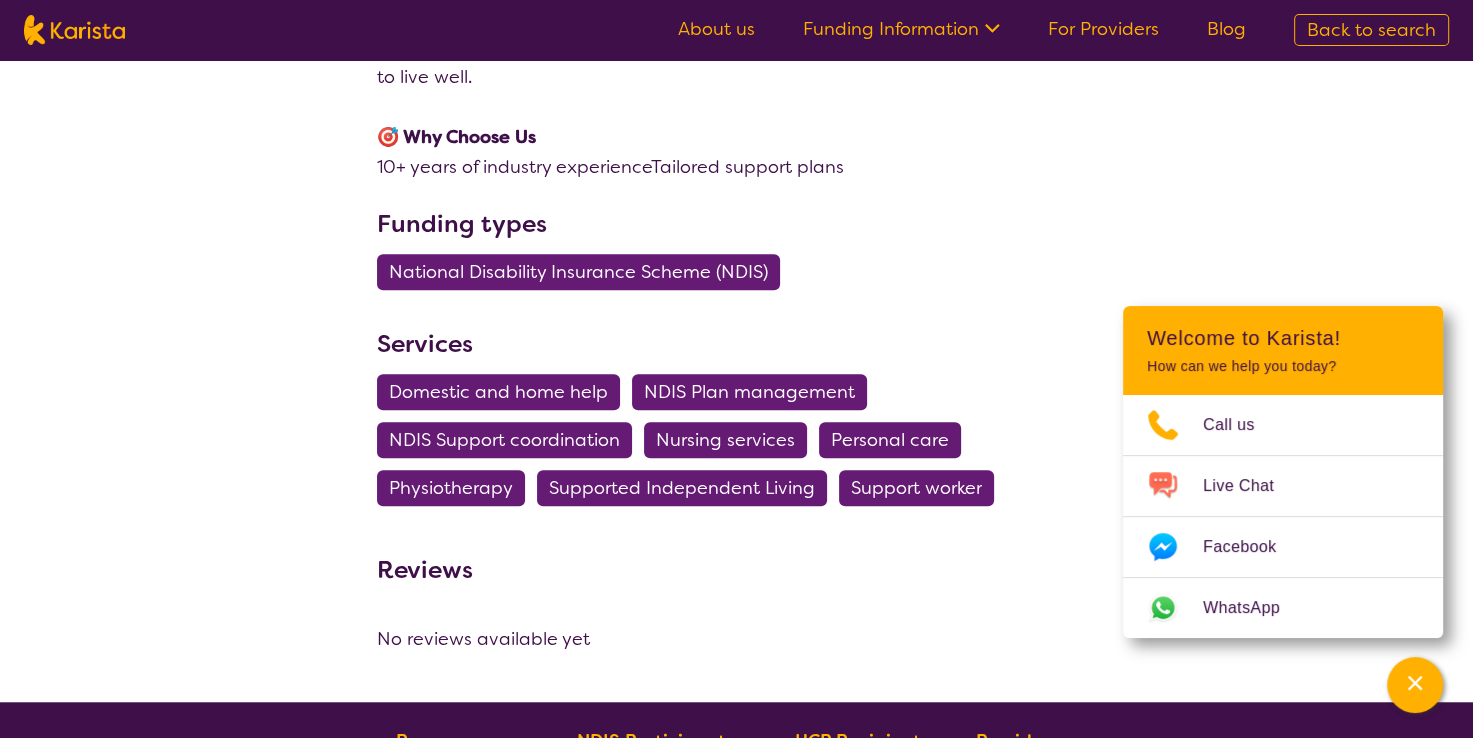 select on "by_score" 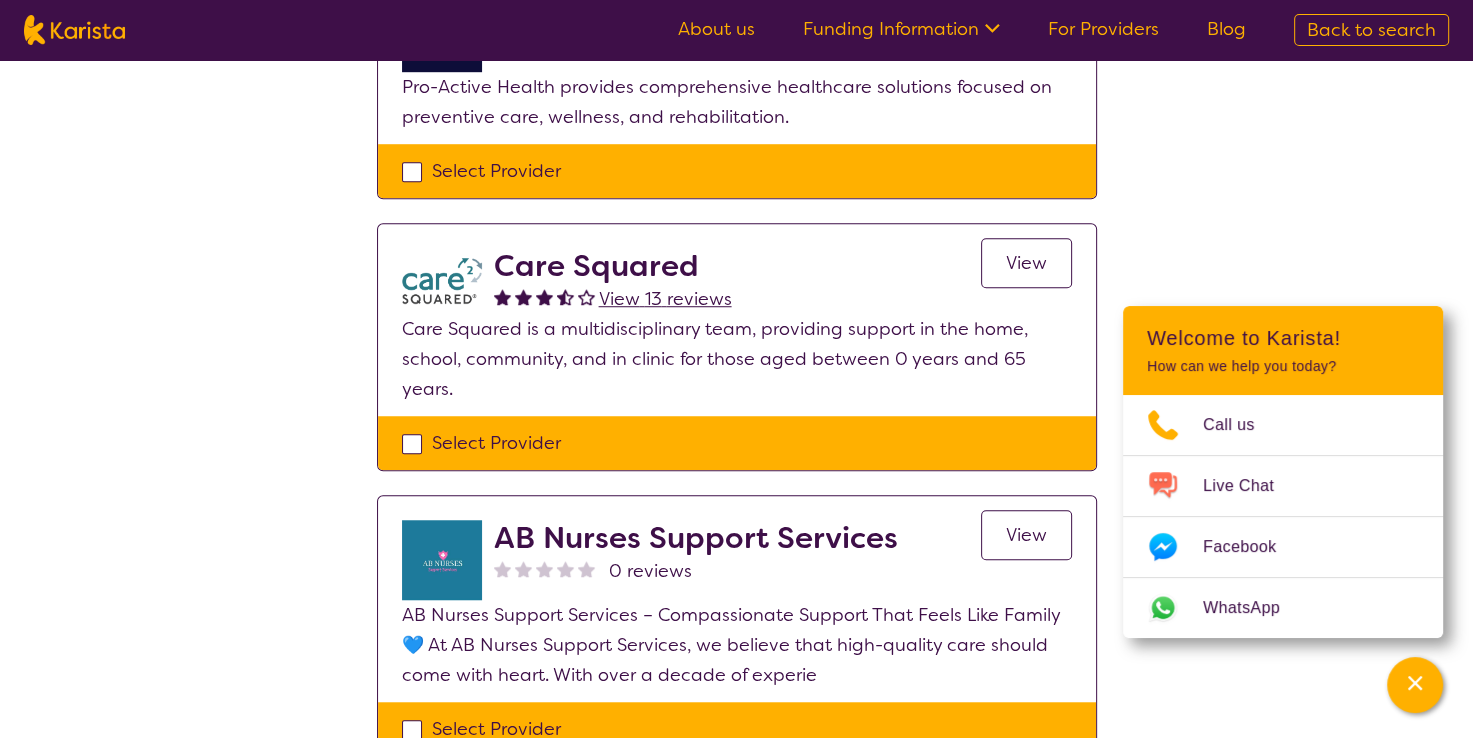 scroll, scrollTop: 1036, scrollLeft: 0, axis: vertical 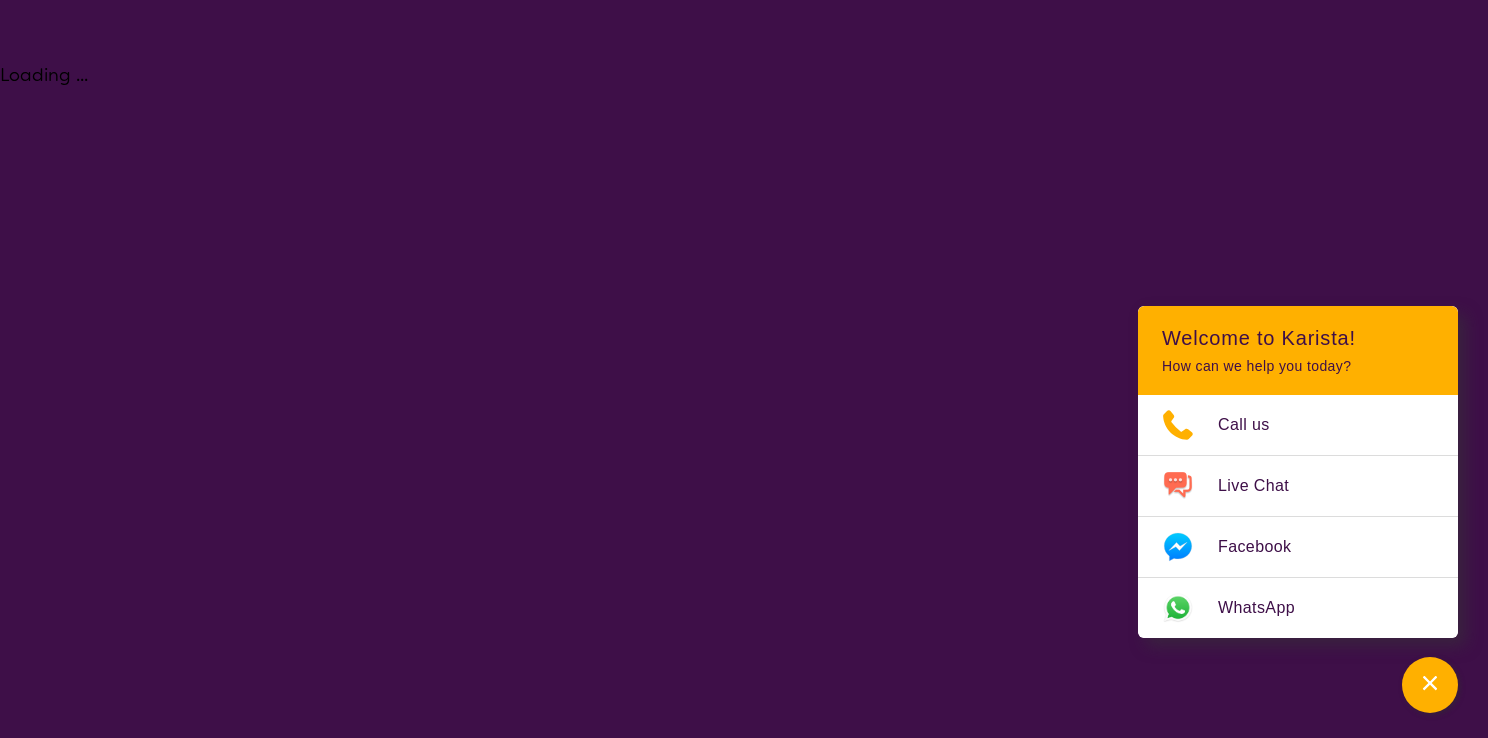 select on "Physiotherapy" 